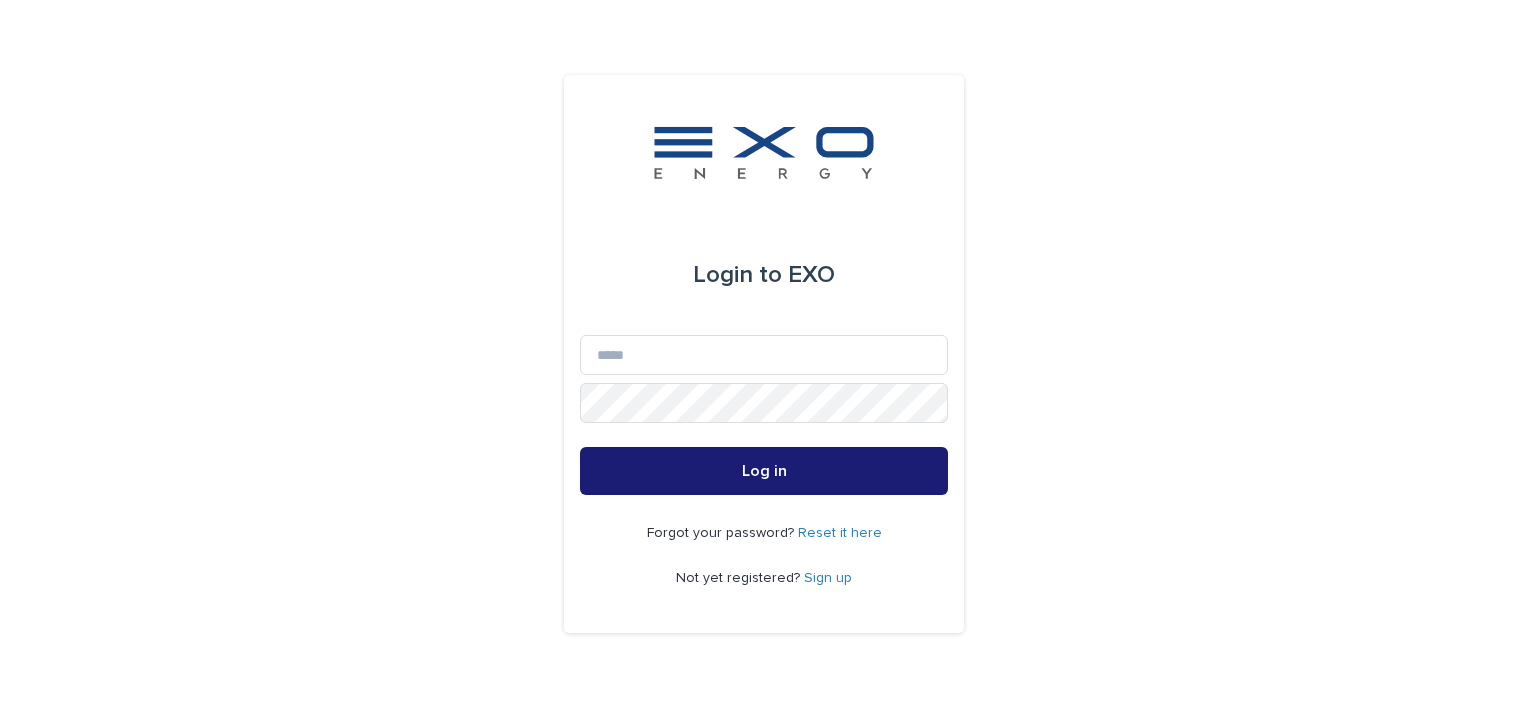 scroll, scrollTop: 0, scrollLeft: 0, axis: both 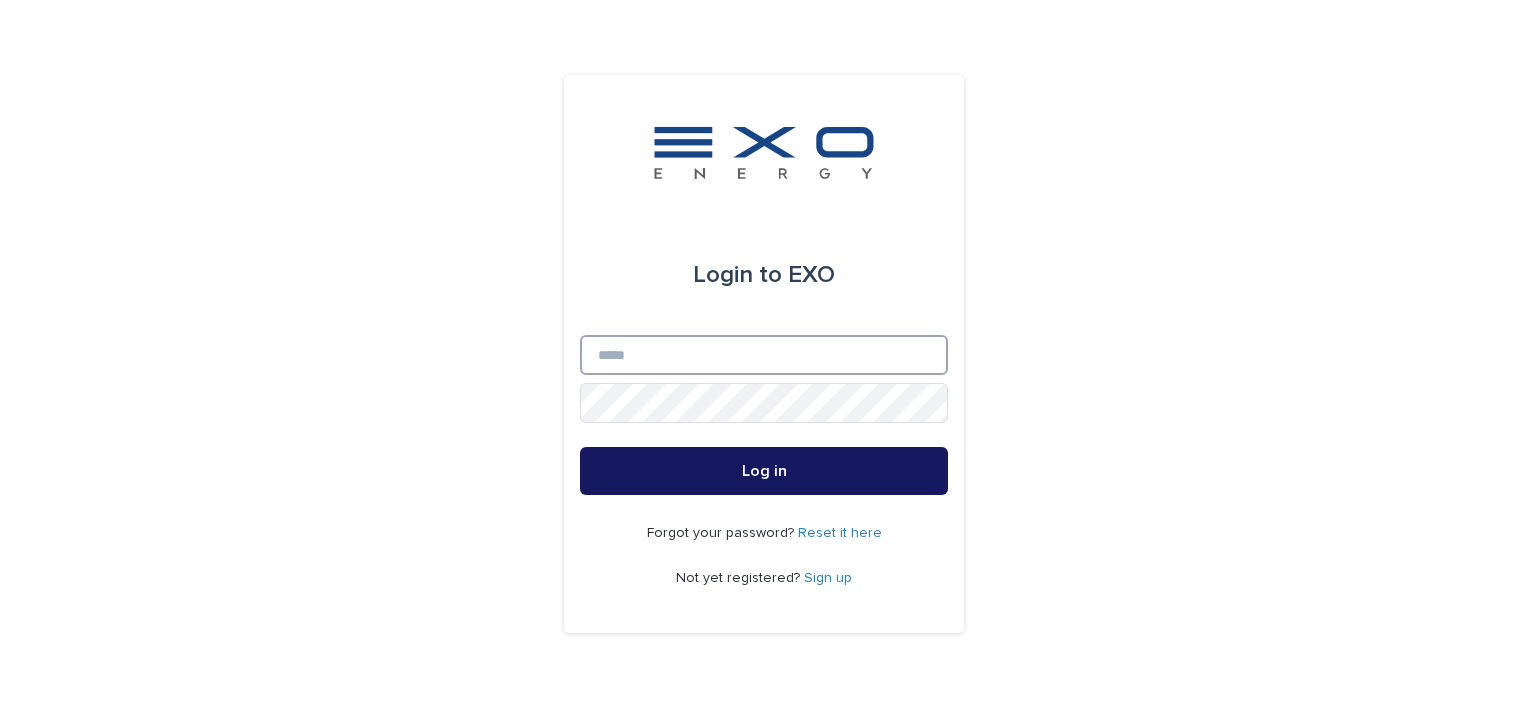 type on "**********" 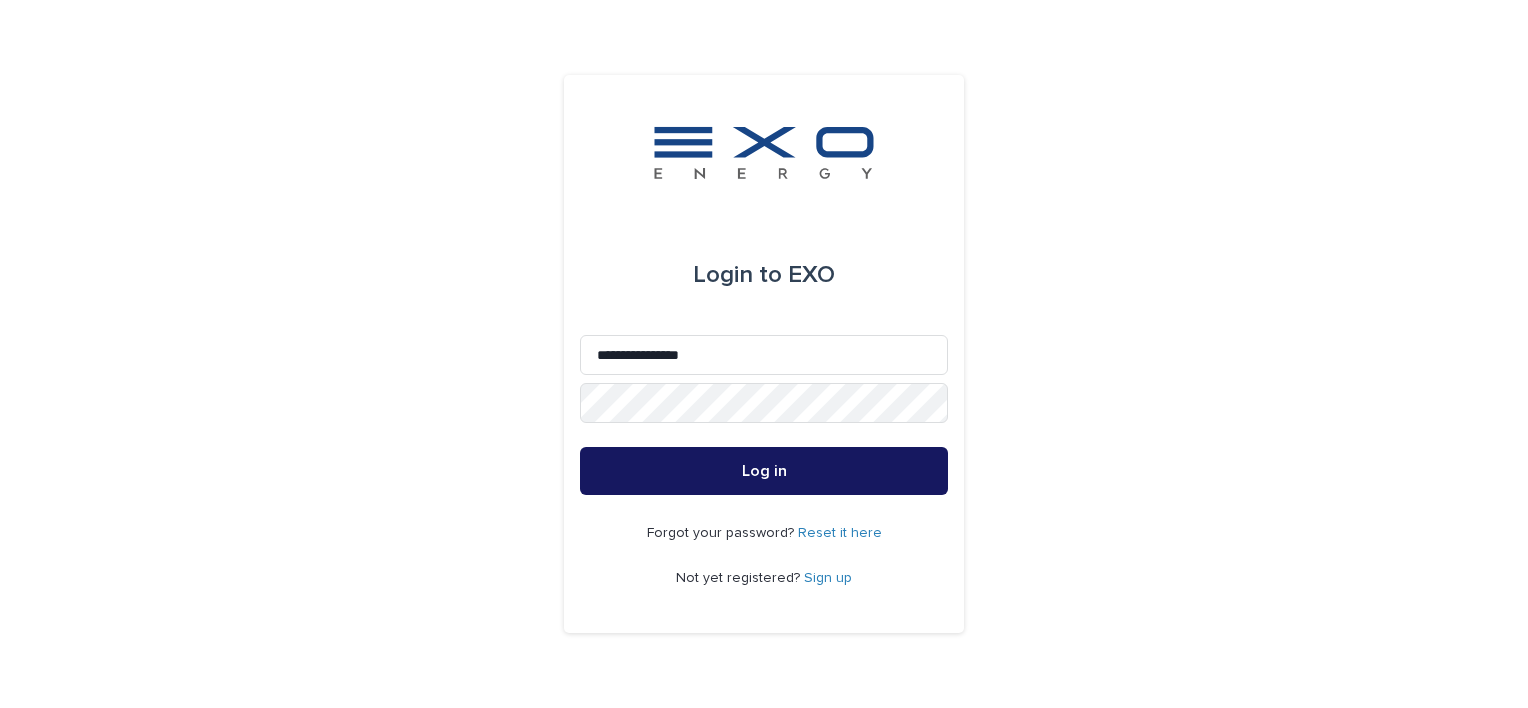 click on "Log in" at bounding box center (764, 471) 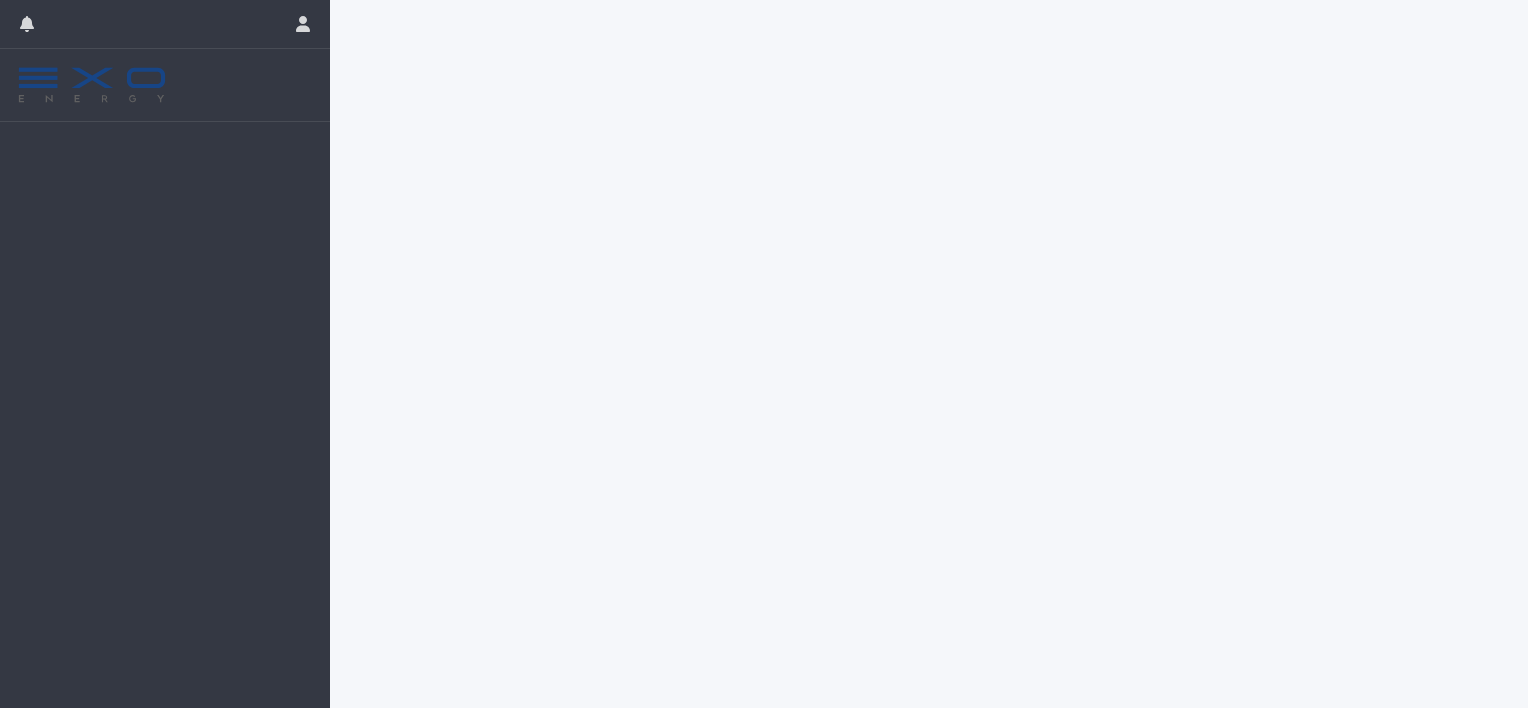 scroll, scrollTop: 0, scrollLeft: 0, axis: both 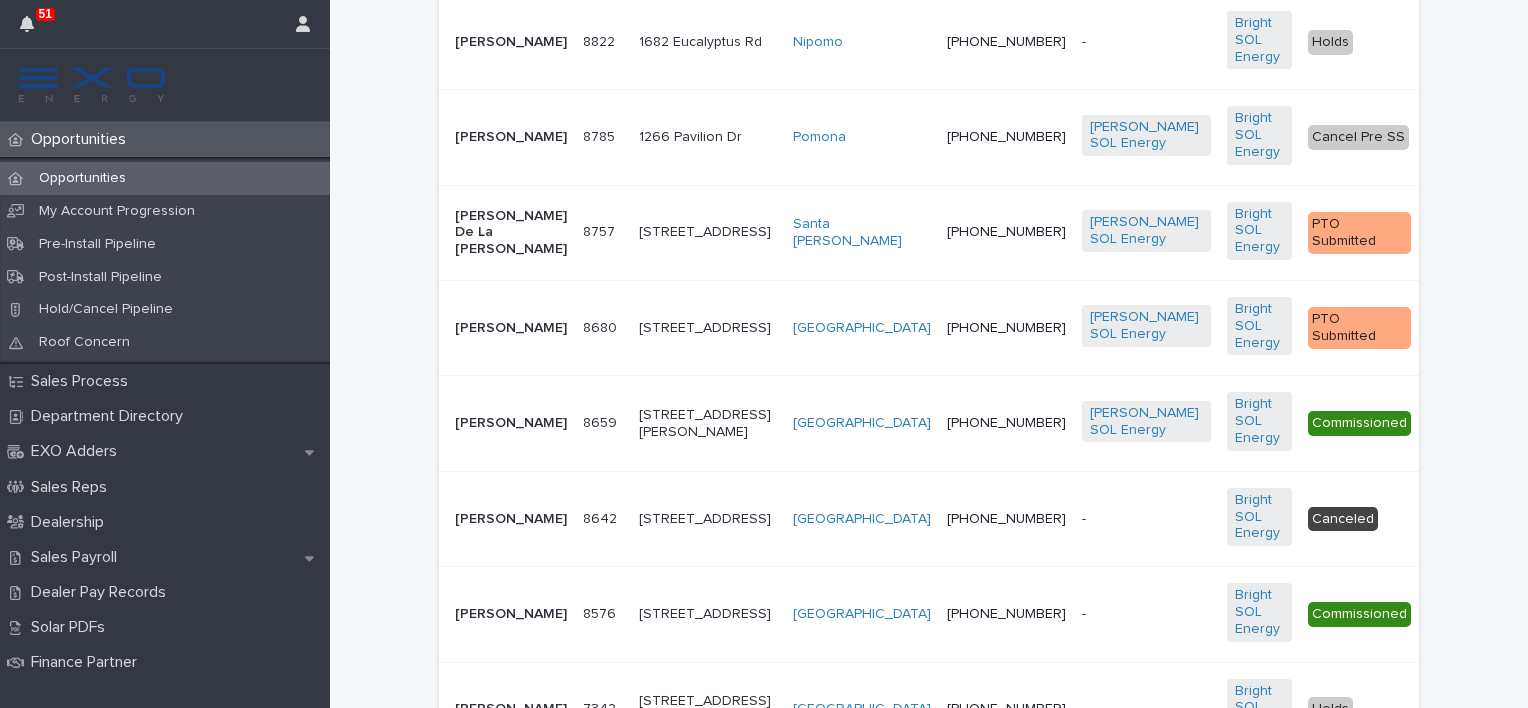 click on "8757 8757" at bounding box center [603, 232] 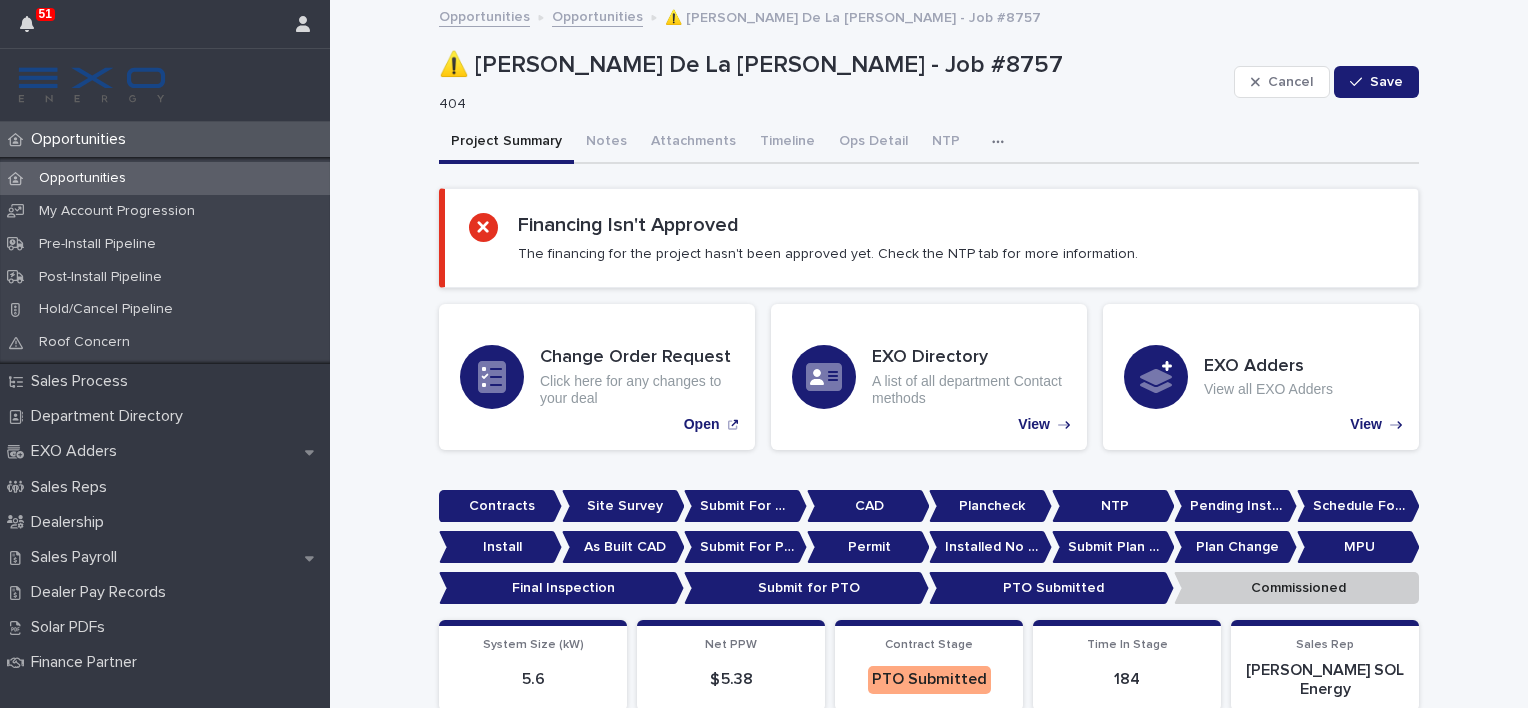 scroll, scrollTop: 0, scrollLeft: 0, axis: both 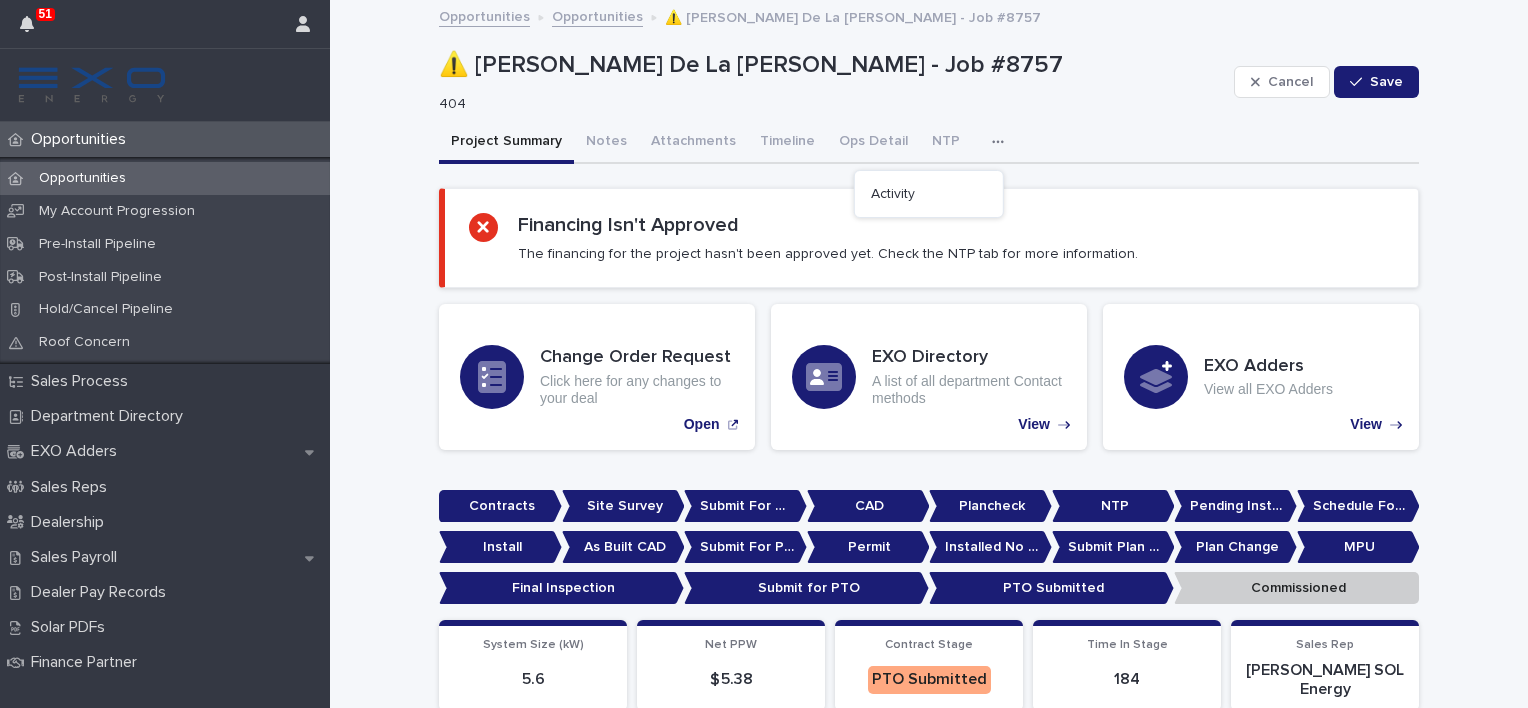 click 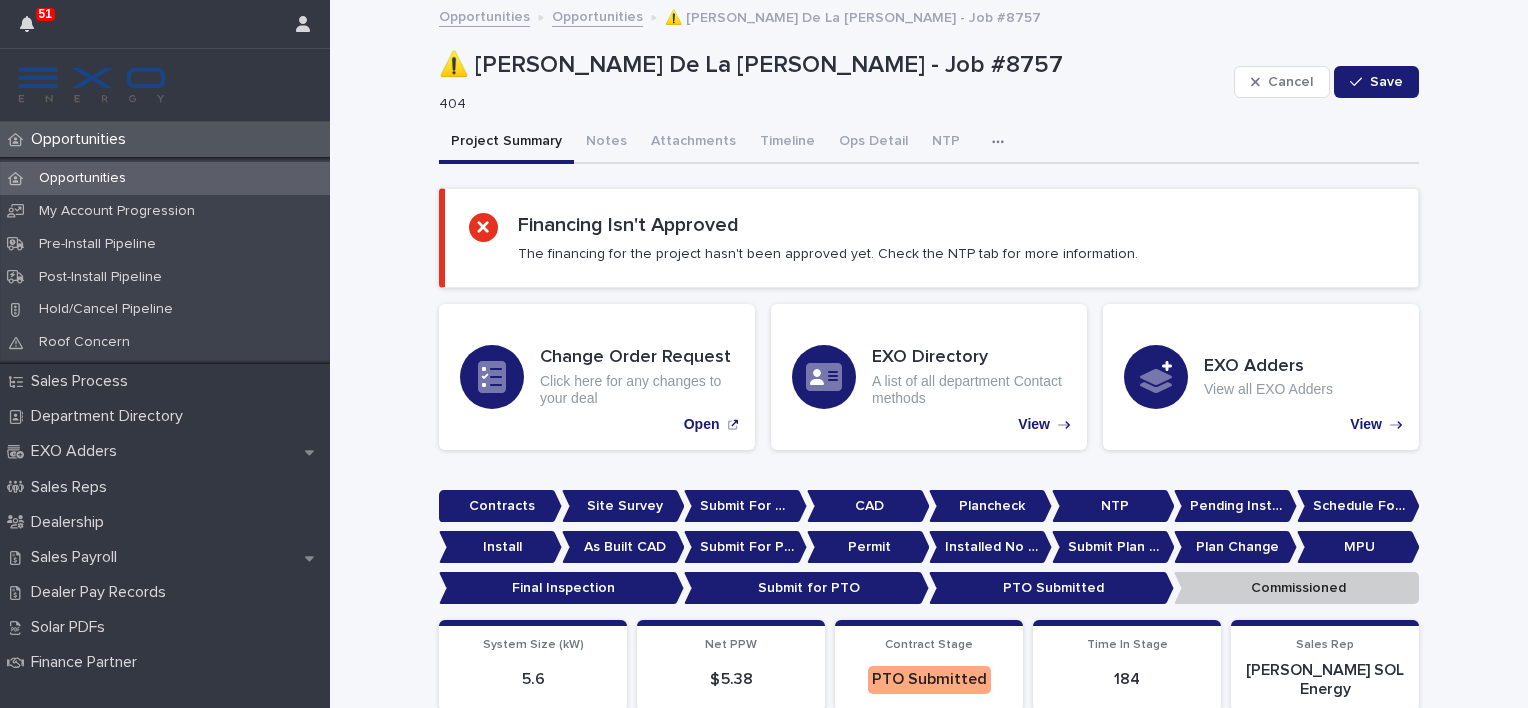 click 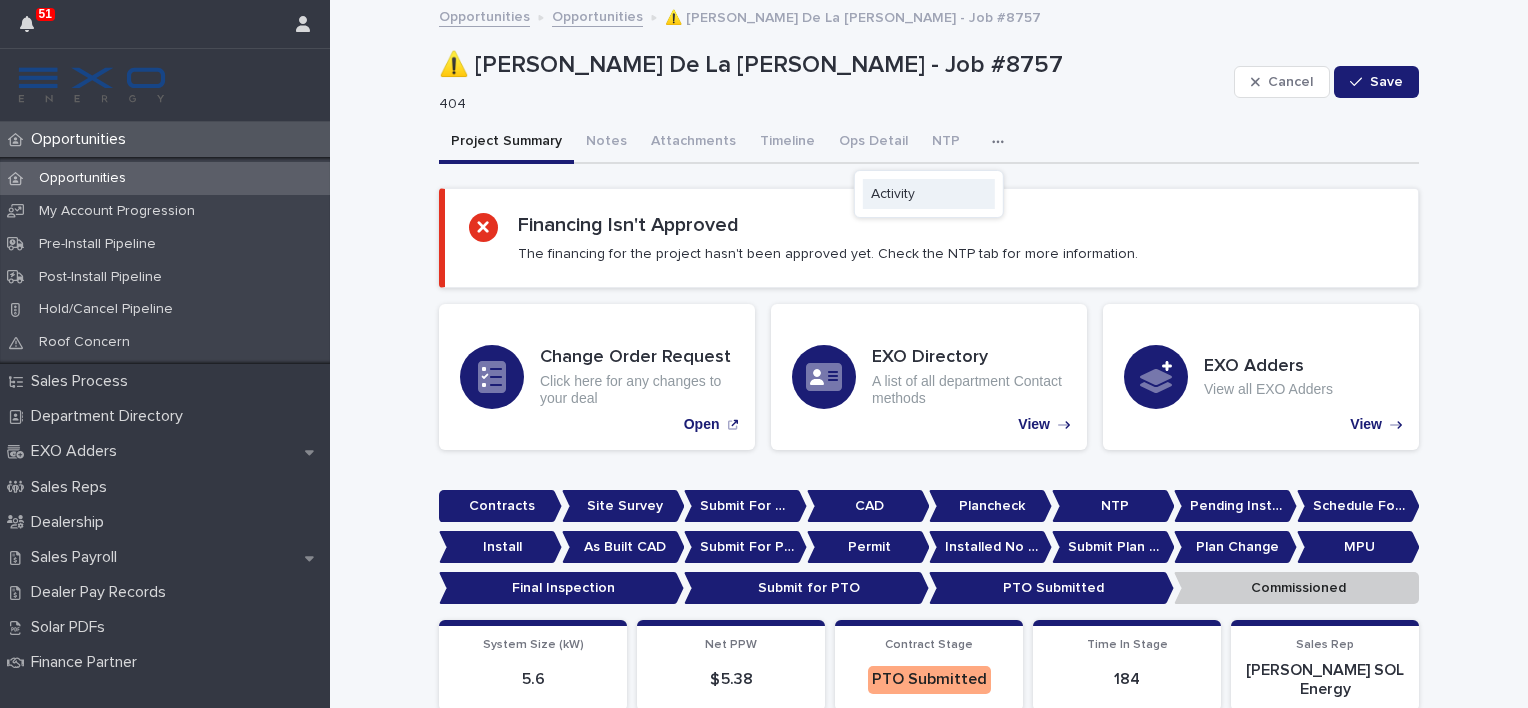 click on "Activity" at bounding box center [893, 194] 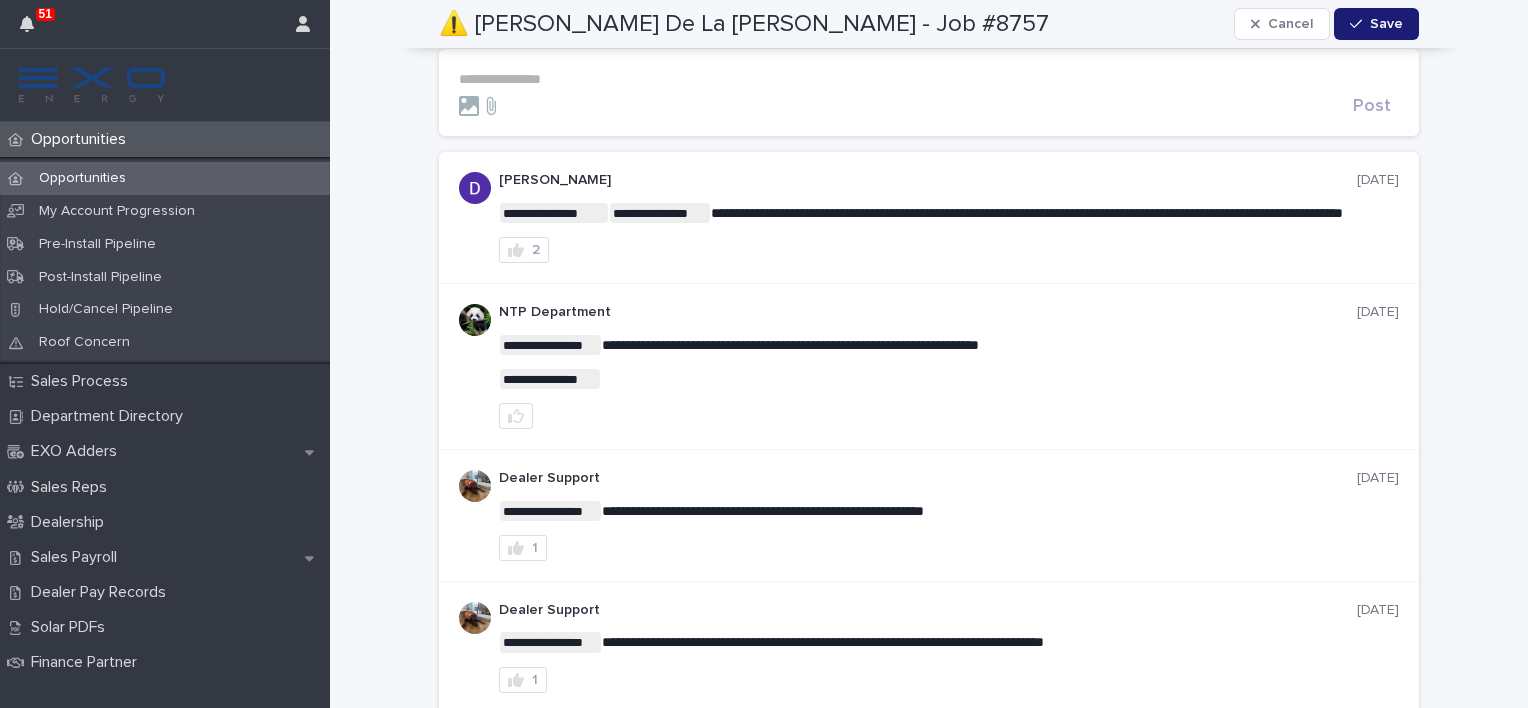 scroll, scrollTop: 0, scrollLeft: 0, axis: both 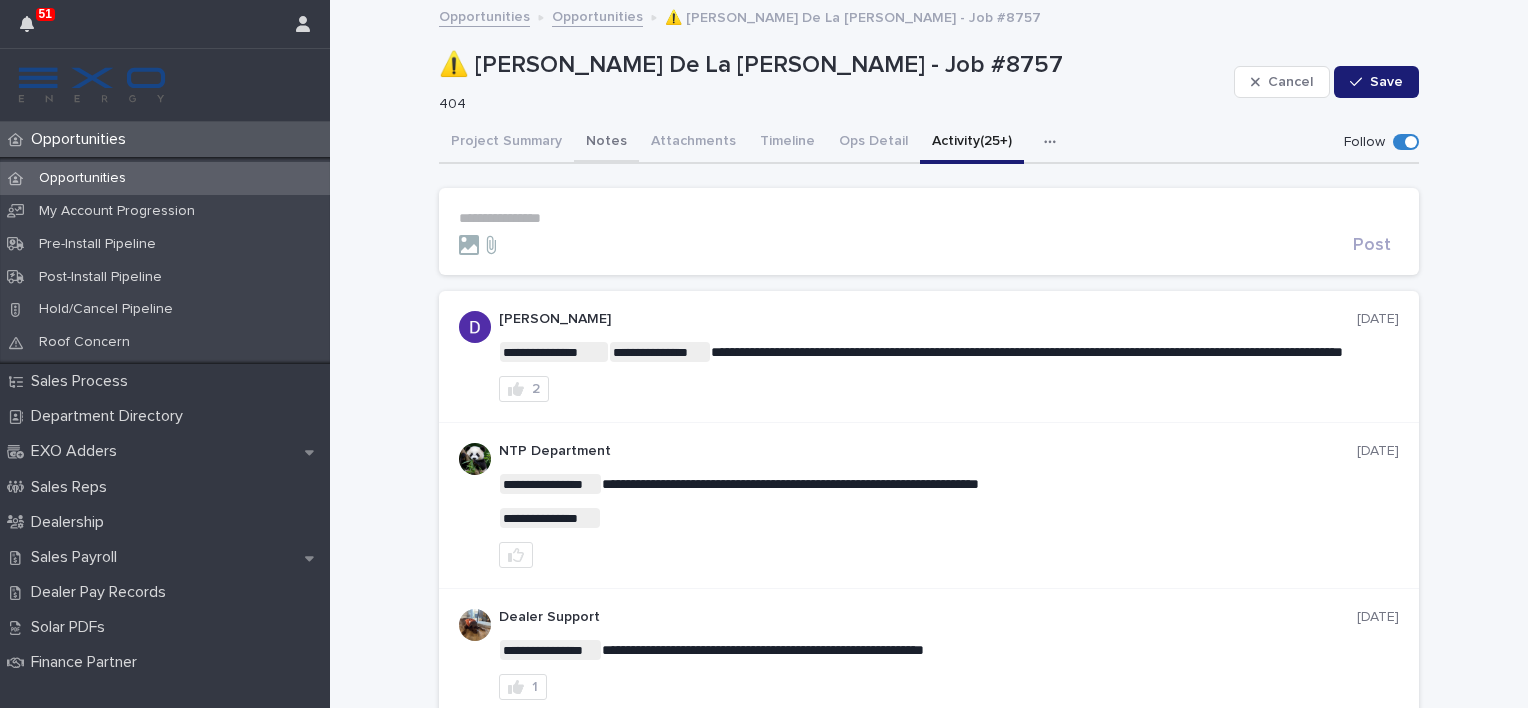 click on "Notes" at bounding box center [606, 143] 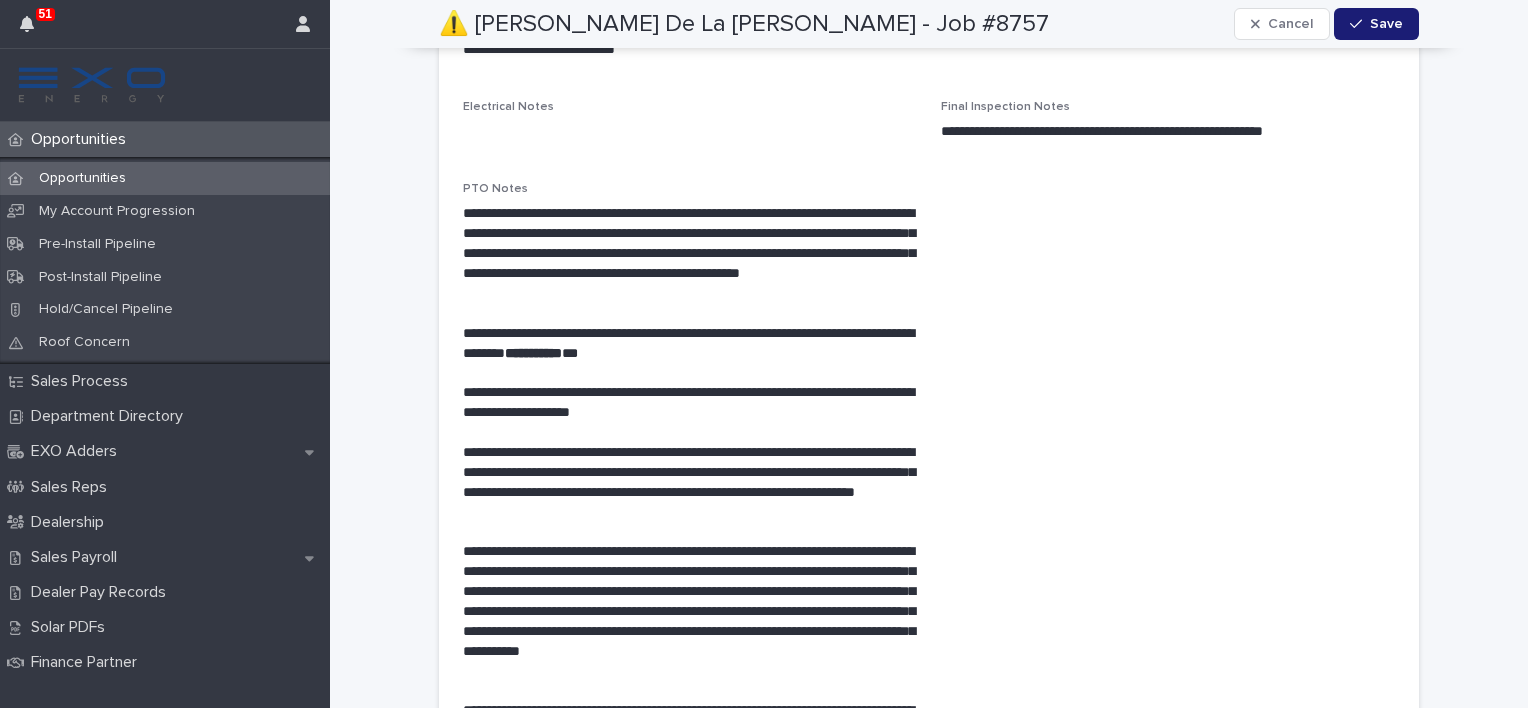 scroll, scrollTop: 4100, scrollLeft: 0, axis: vertical 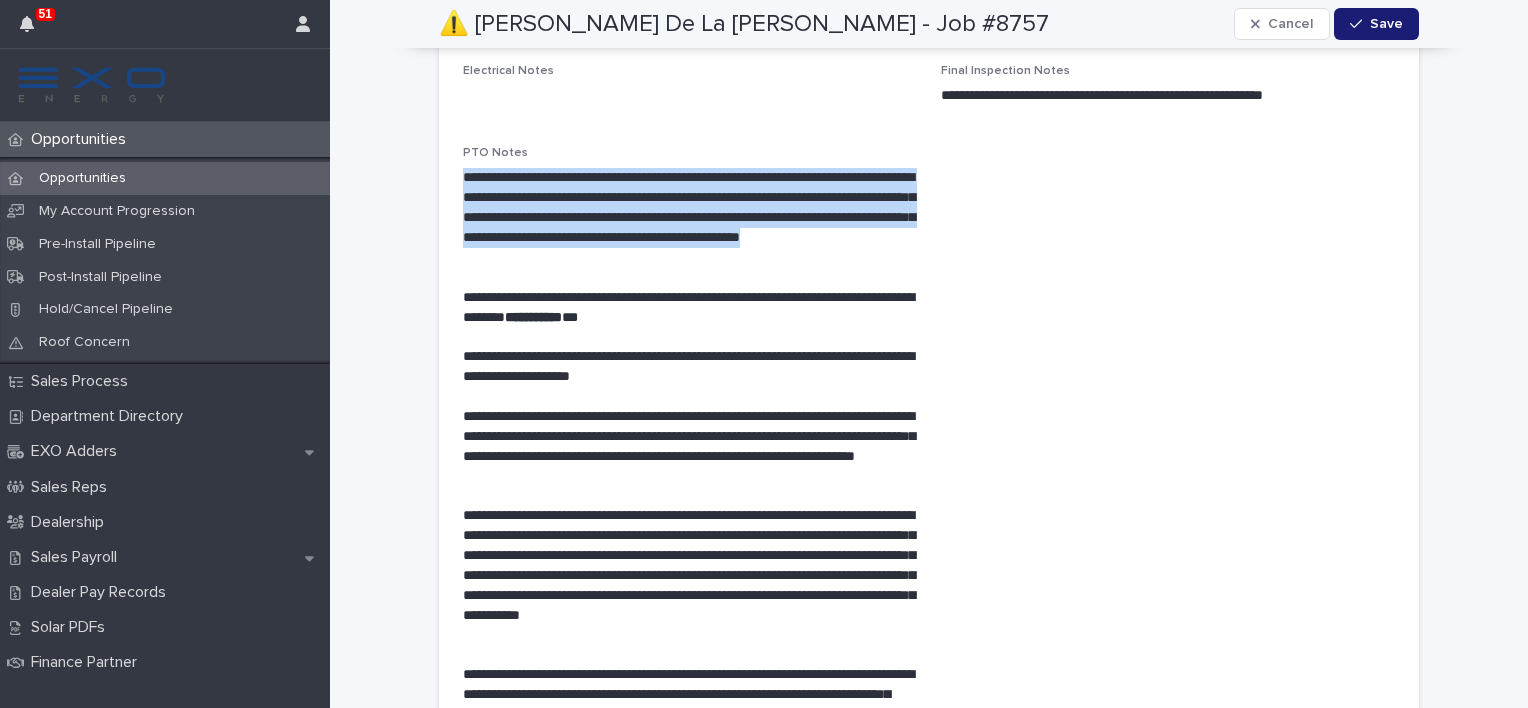 drag, startPoint x: 456, startPoint y: 154, endPoint x: 758, endPoint y: 239, distance: 313.73398 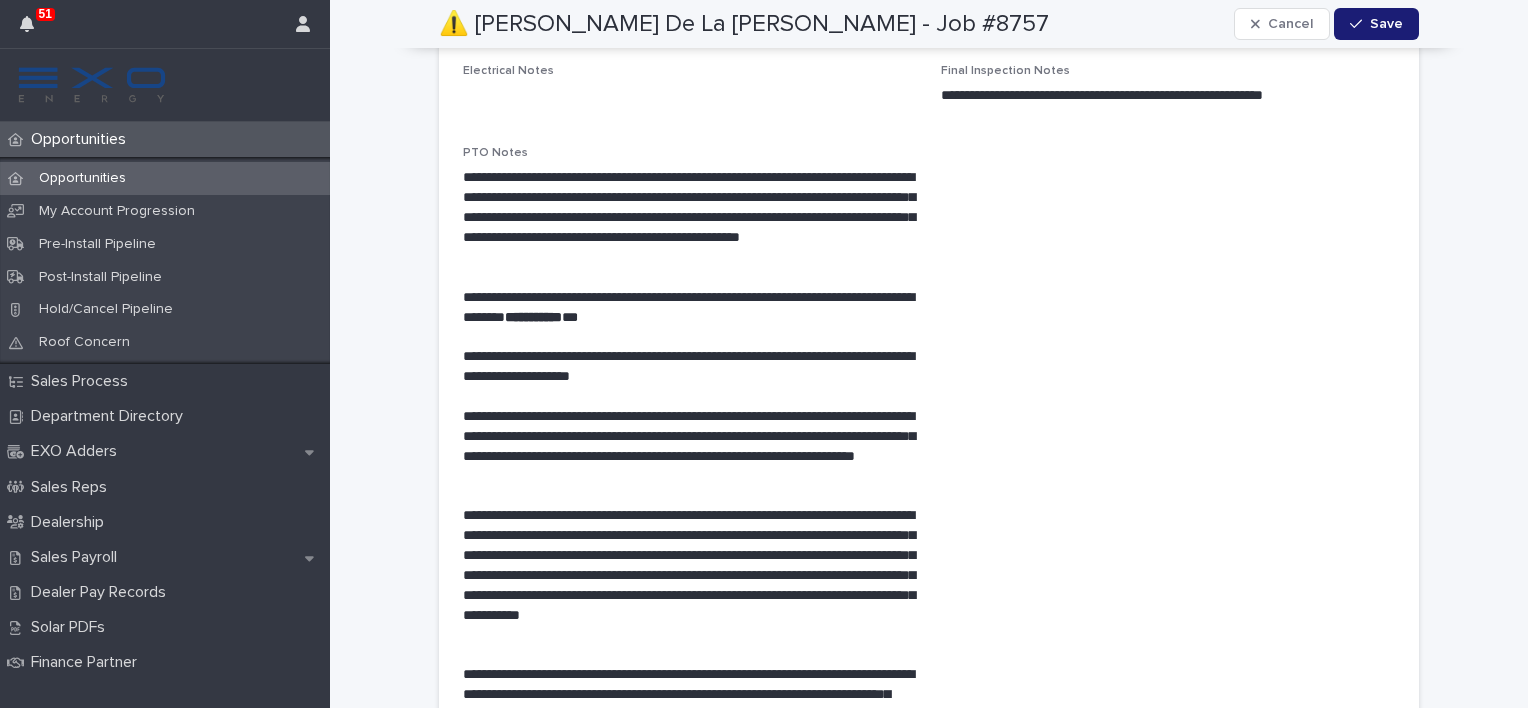 click on "**********" at bounding box center (929, 888) 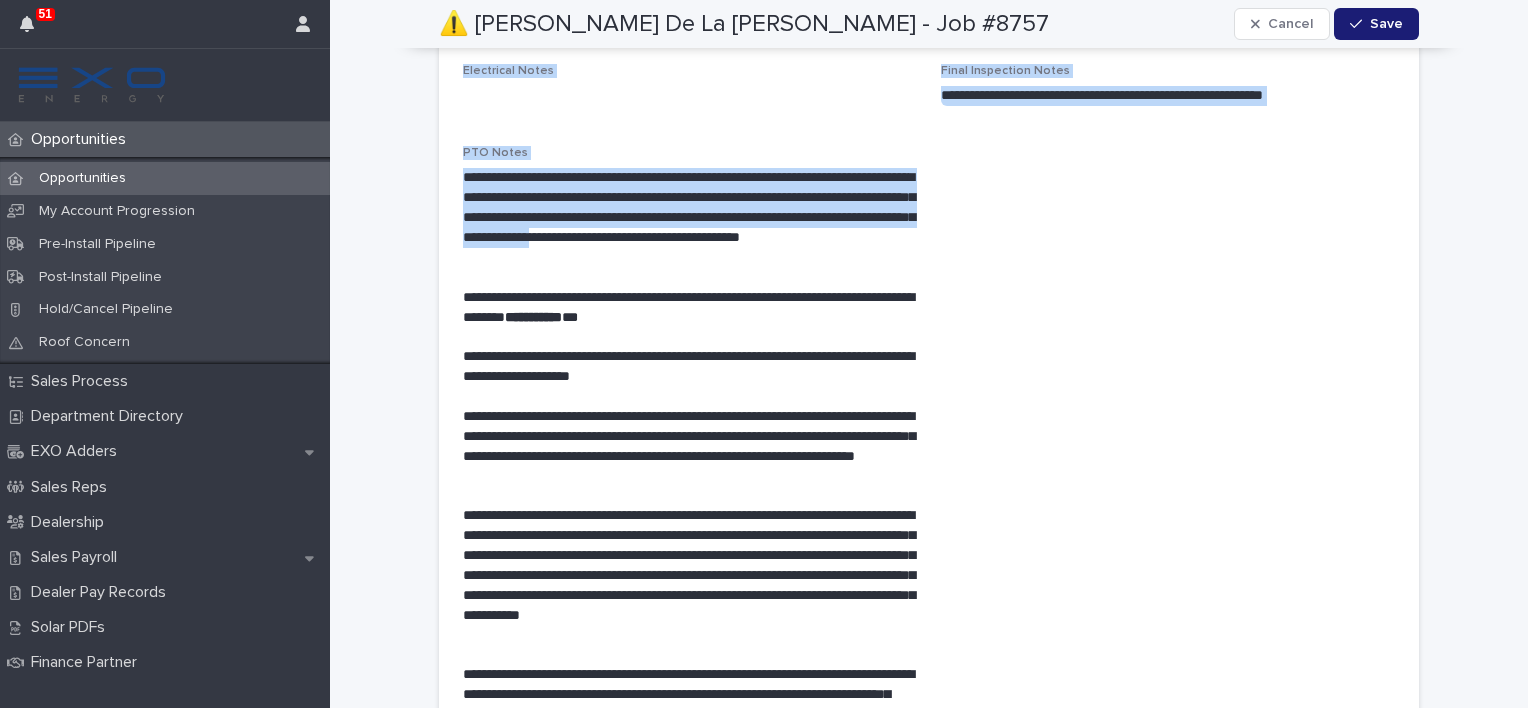 drag, startPoint x: 445, startPoint y: 97, endPoint x: 489, endPoint y: 217, distance: 127.81236 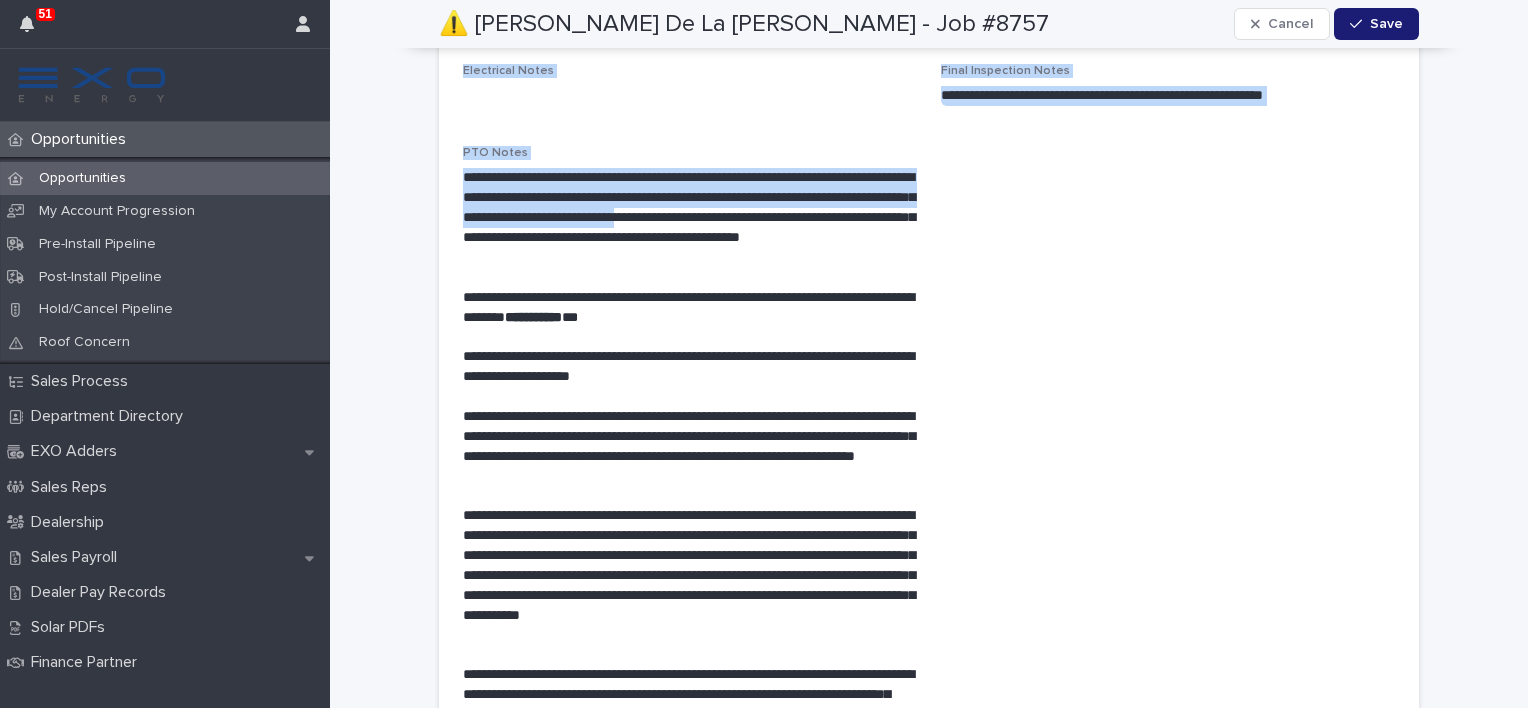 drag, startPoint x: 489, startPoint y: 217, endPoint x: 698, endPoint y: 105, distance: 237.11812 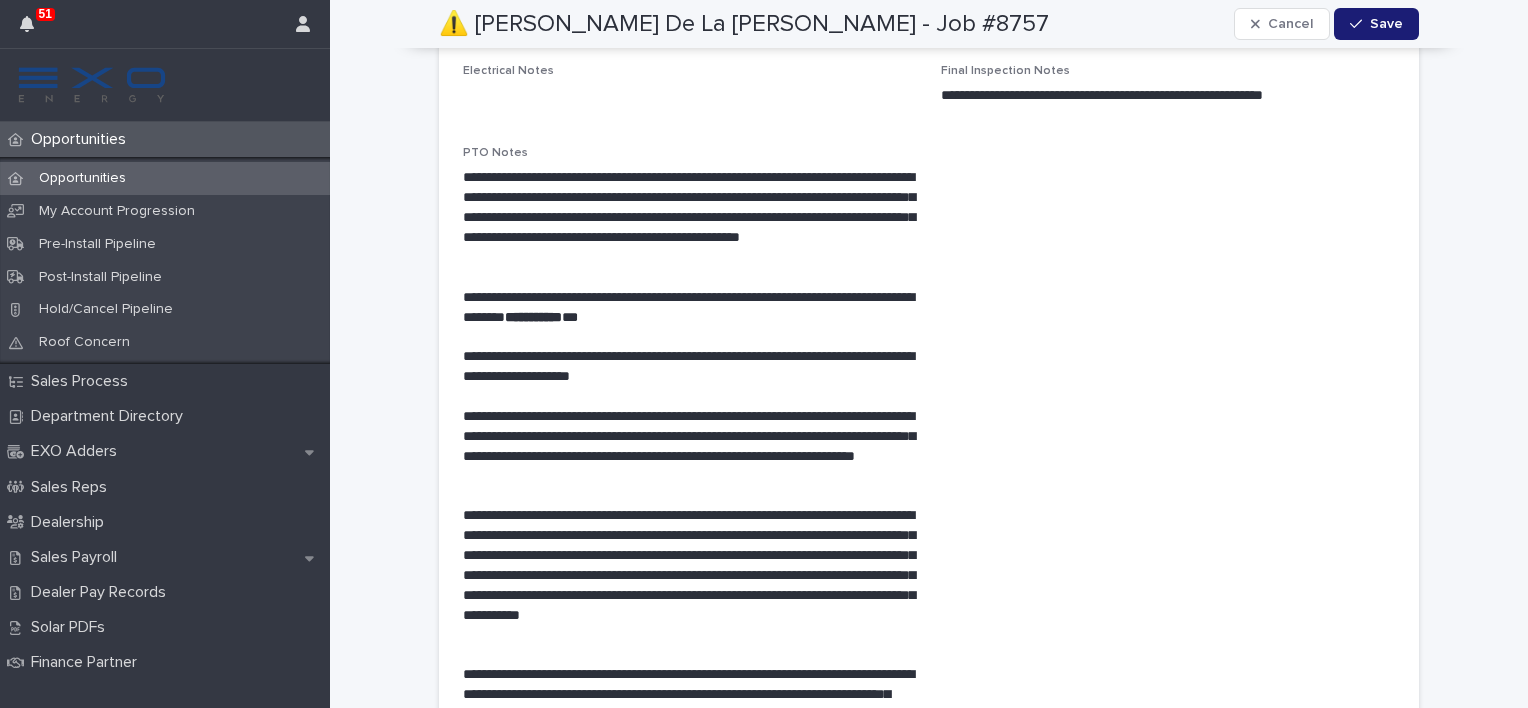 click on "**********" at bounding box center [929, 888] 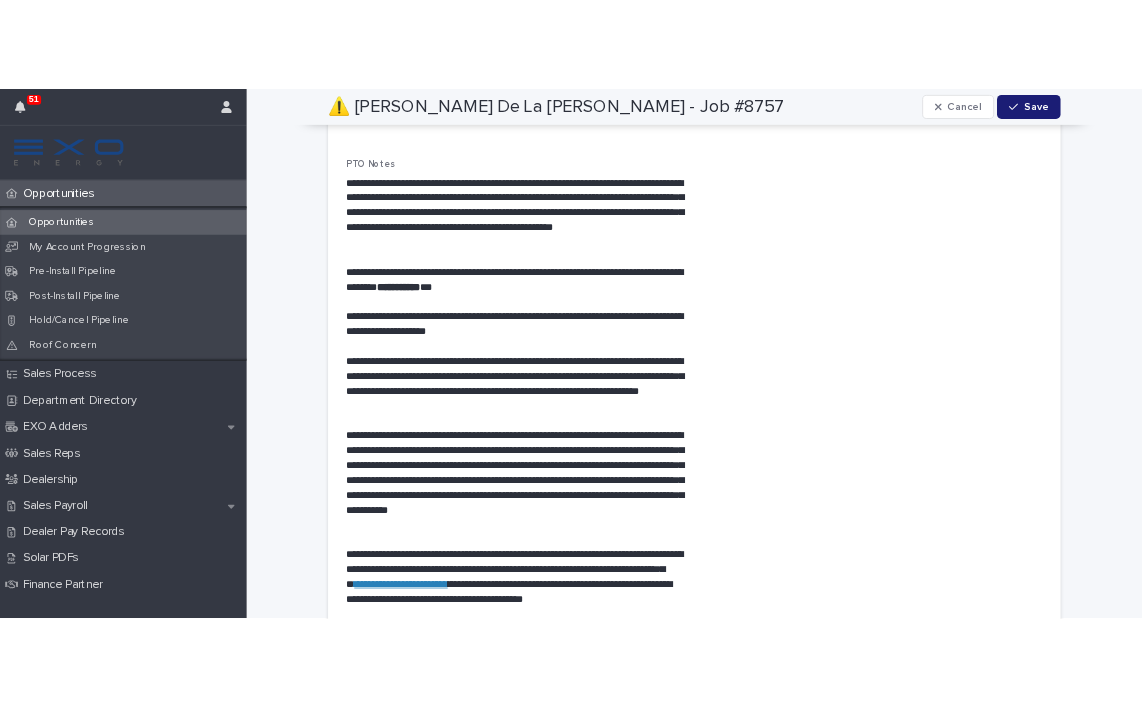 scroll, scrollTop: 4153, scrollLeft: 0, axis: vertical 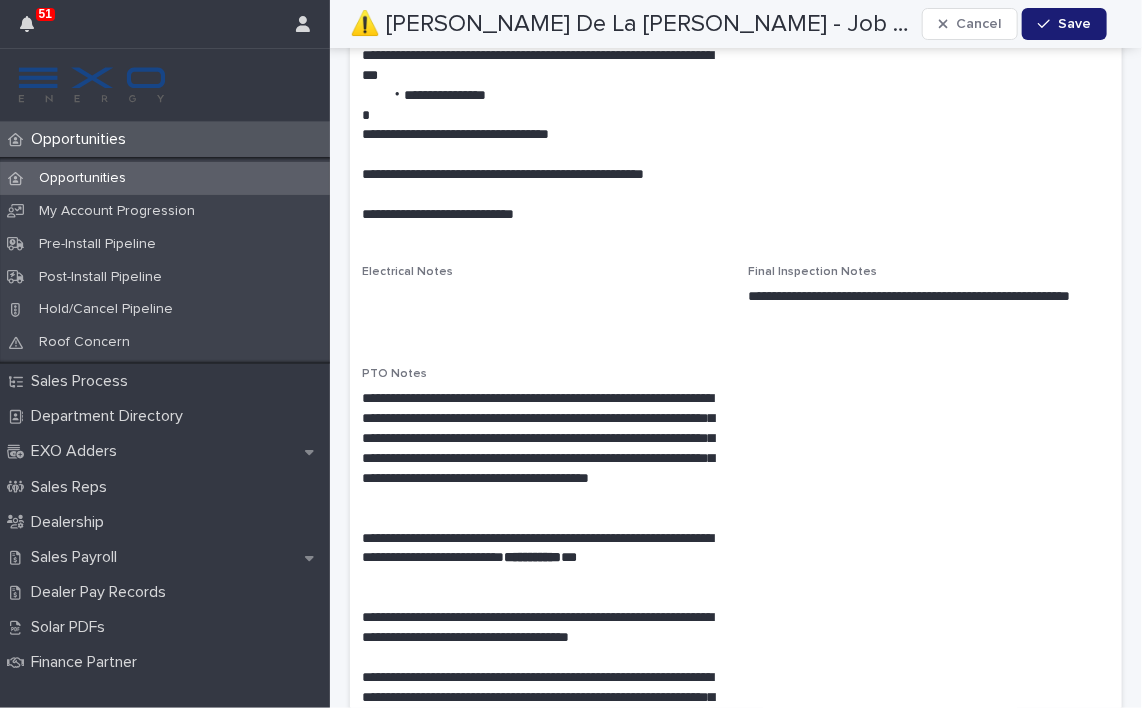 click at bounding box center (165, 85) 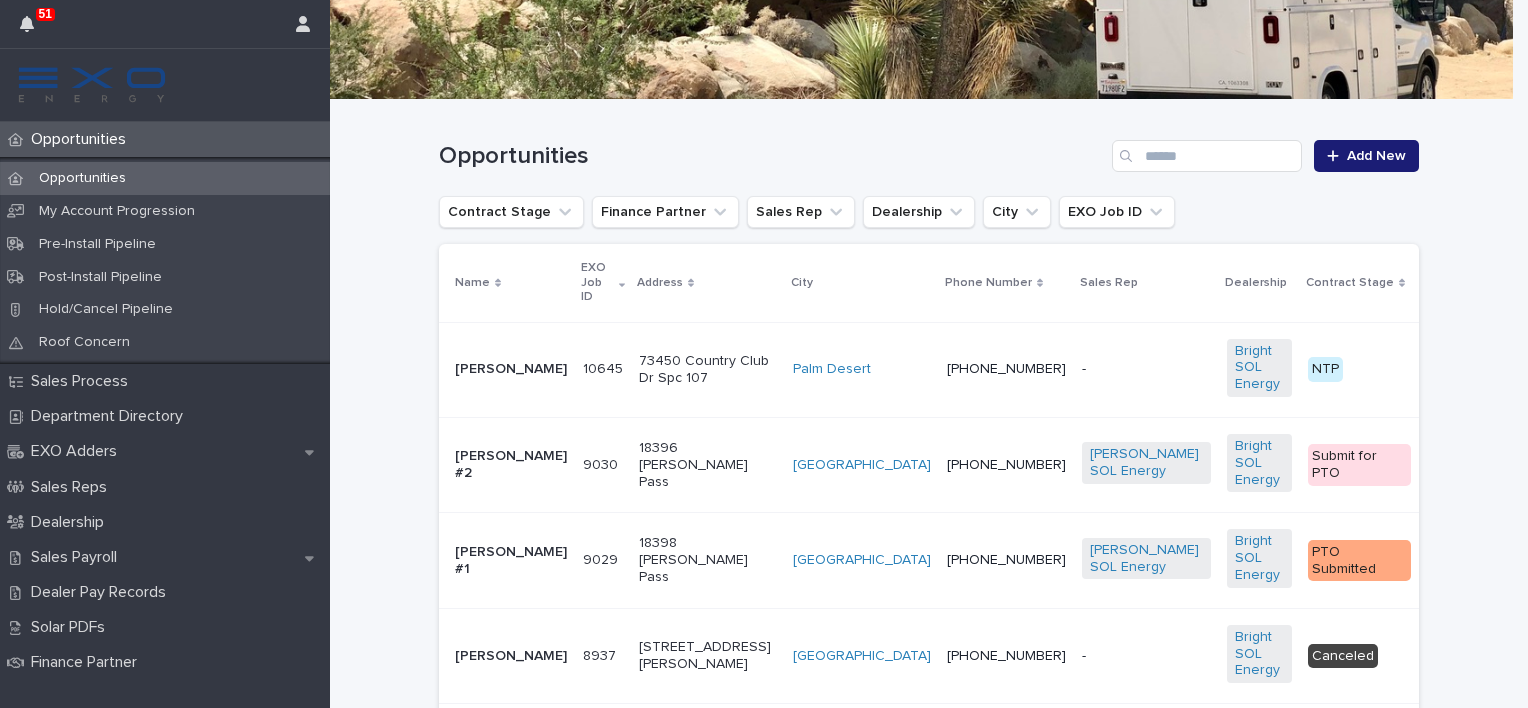 scroll, scrollTop: 400, scrollLeft: 0, axis: vertical 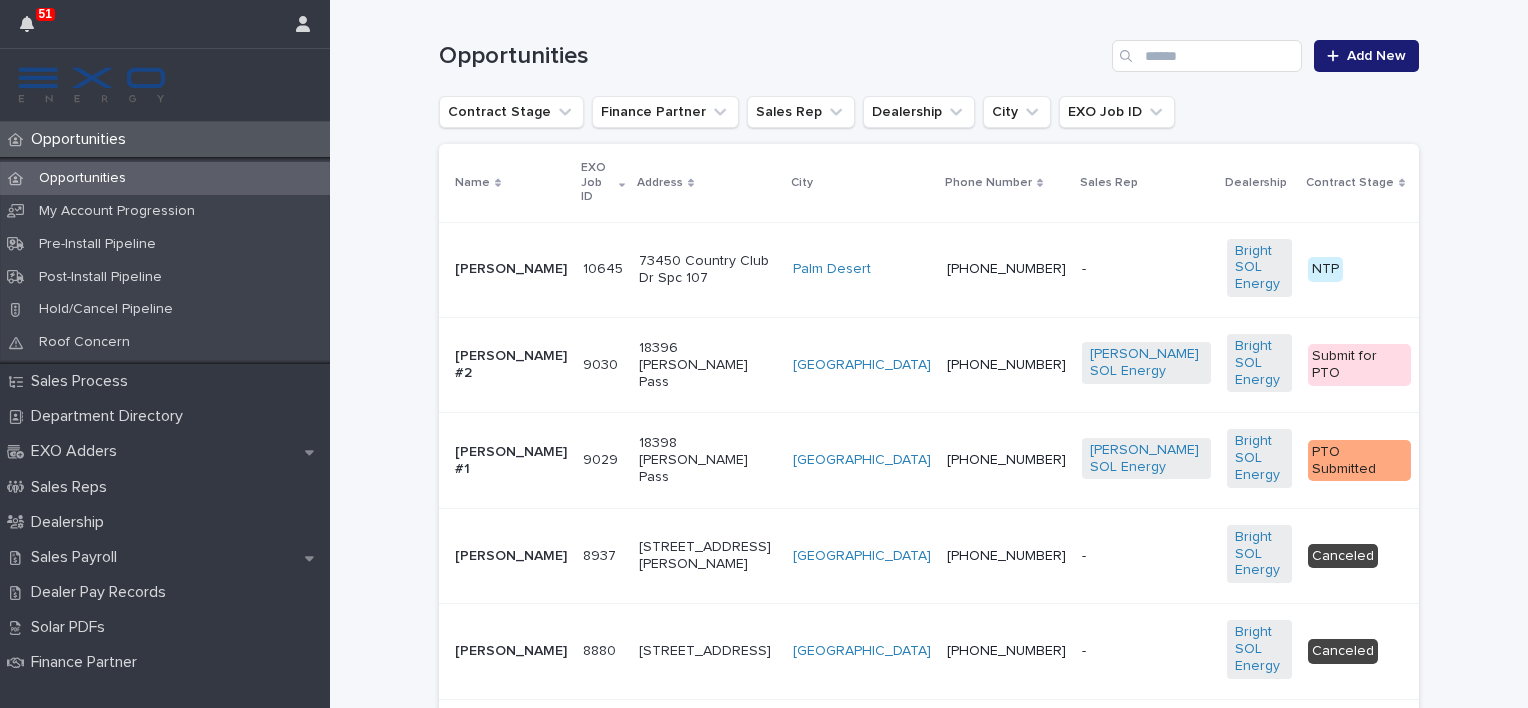 click on "NTP" at bounding box center [1359, 269] 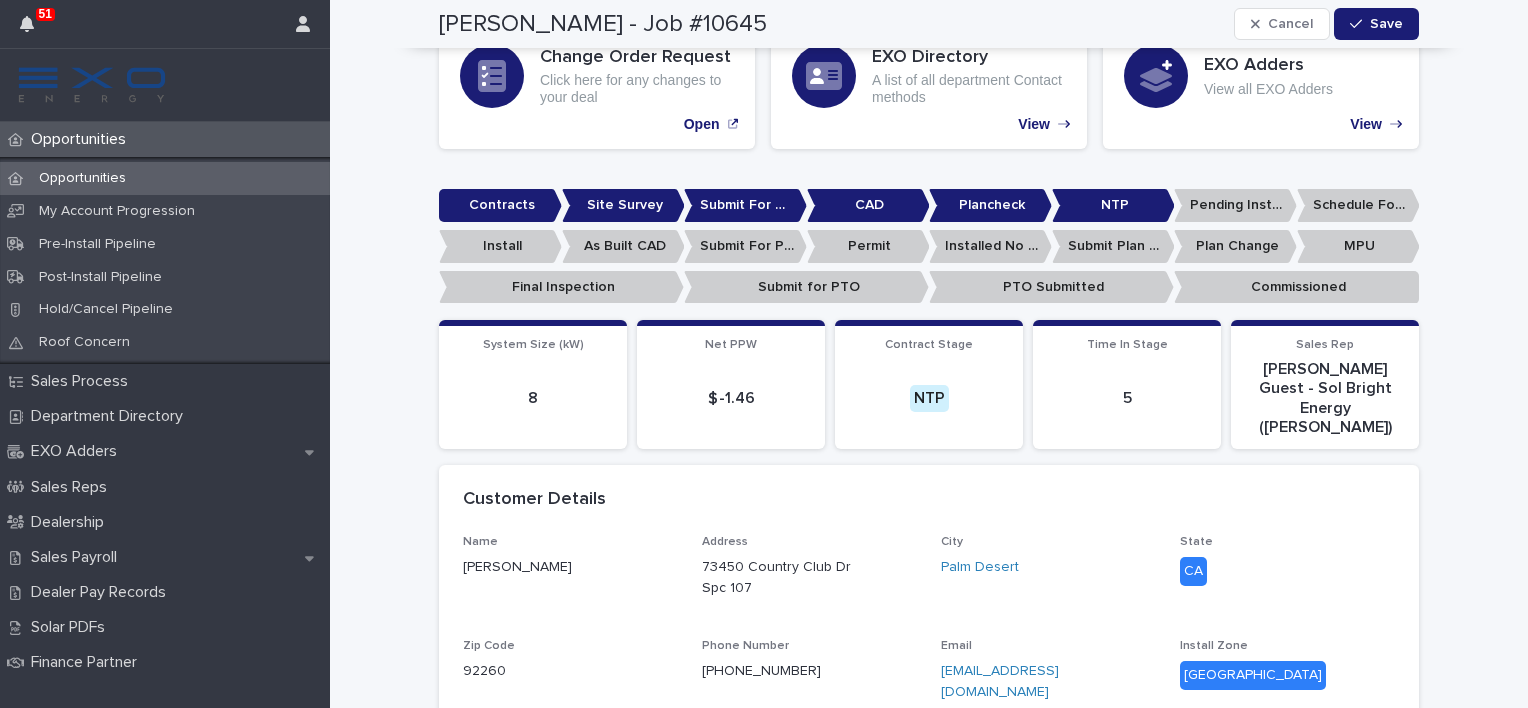 scroll, scrollTop: 600, scrollLeft: 0, axis: vertical 